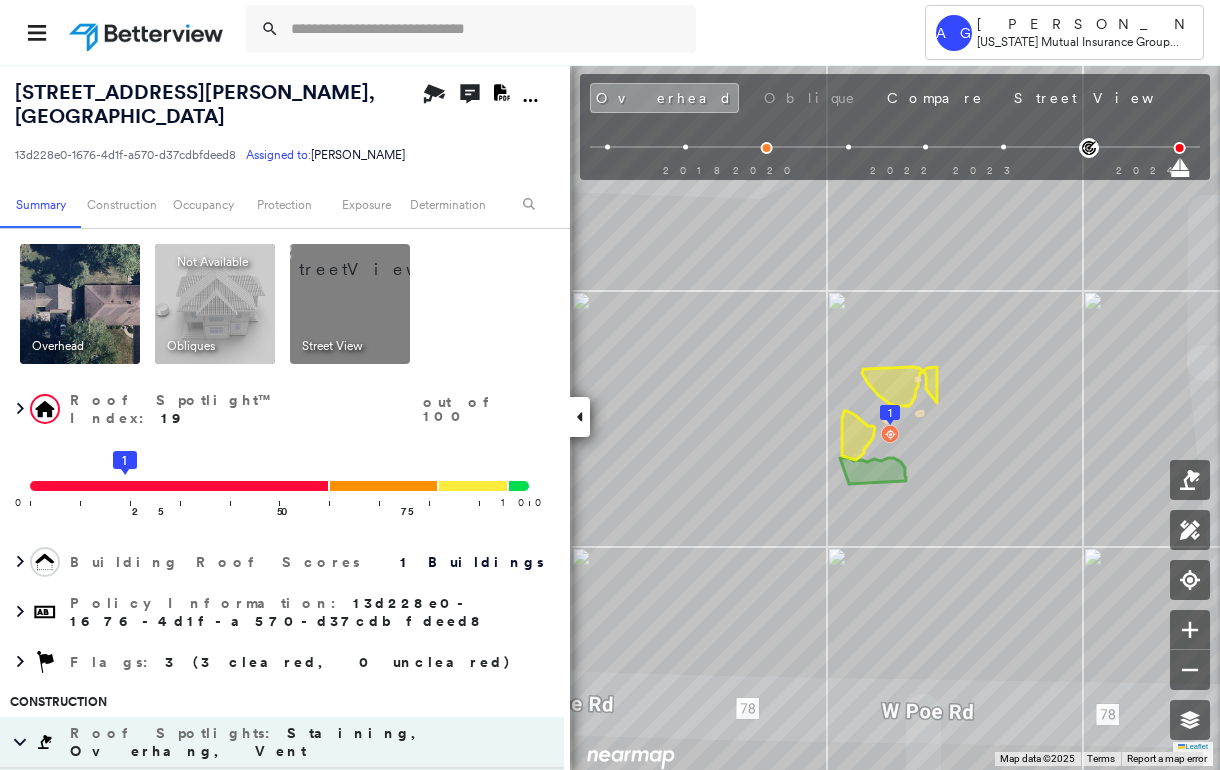 scroll, scrollTop: 0, scrollLeft: 0, axis: both 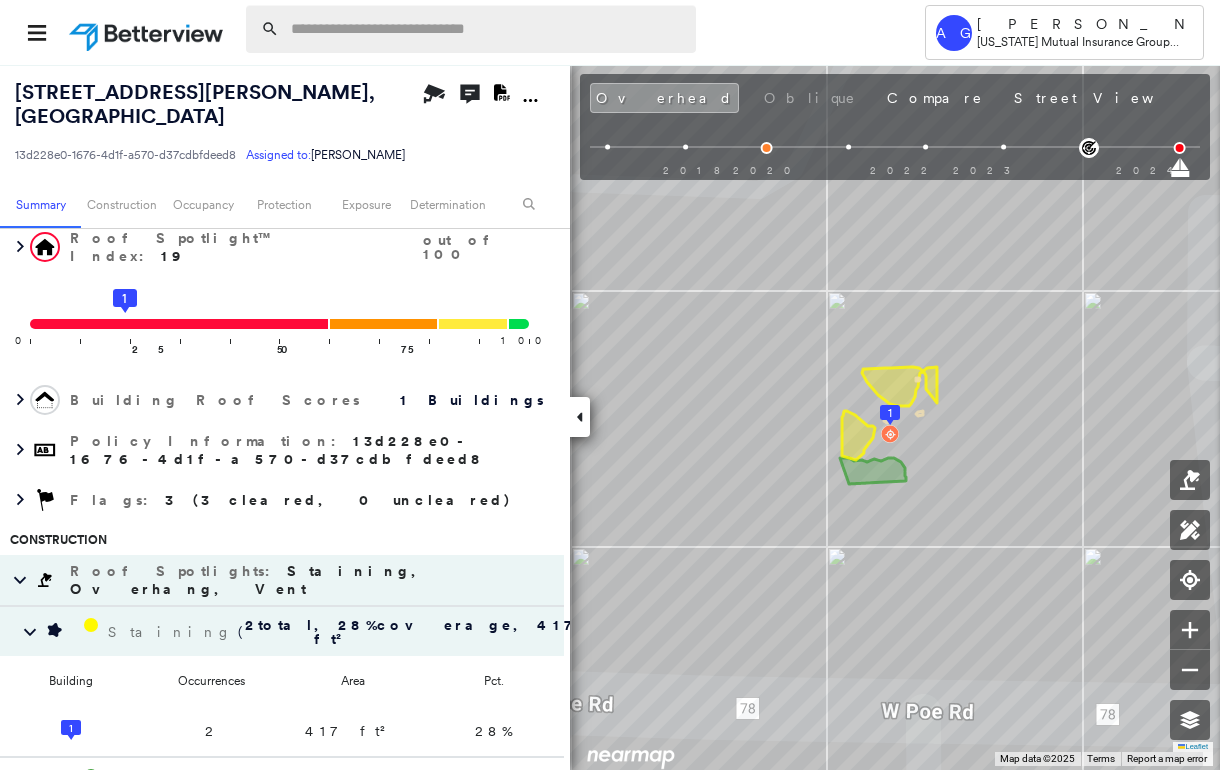 click at bounding box center [487, 29] 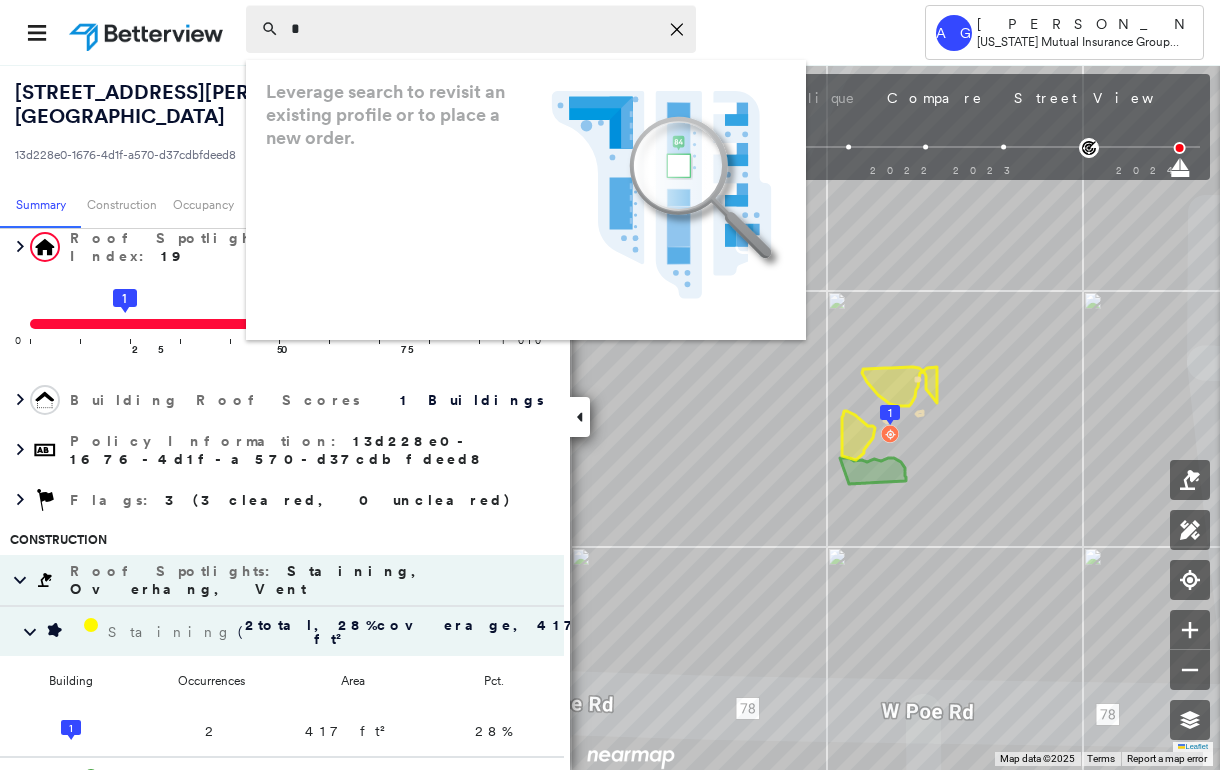 type on "*" 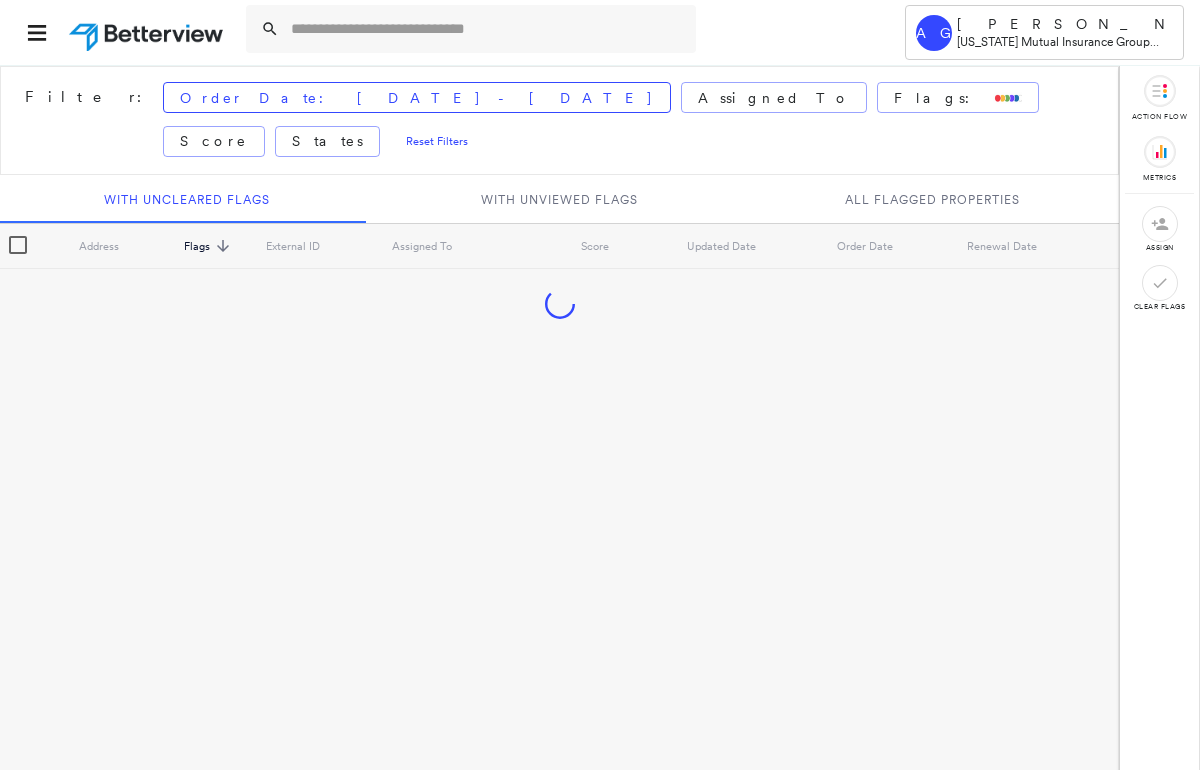 scroll, scrollTop: 0, scrollLeft: 0, axis: both 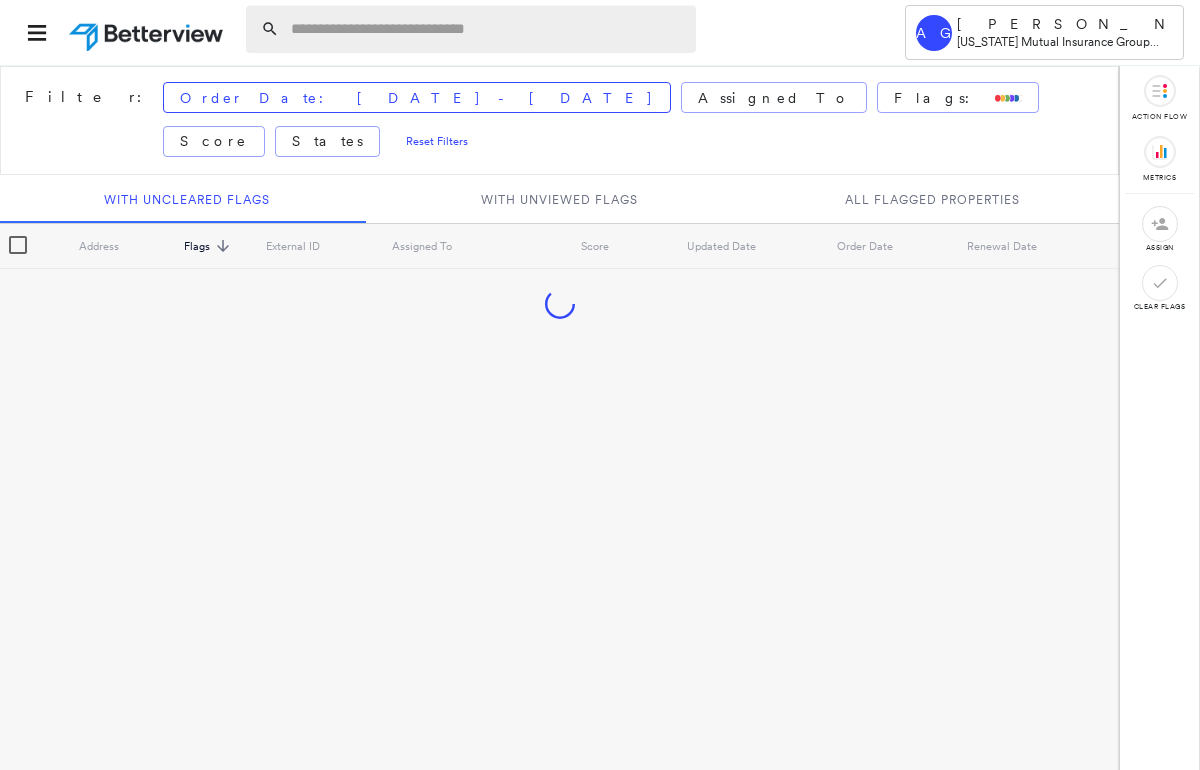 click at bounding box center [487, 29] 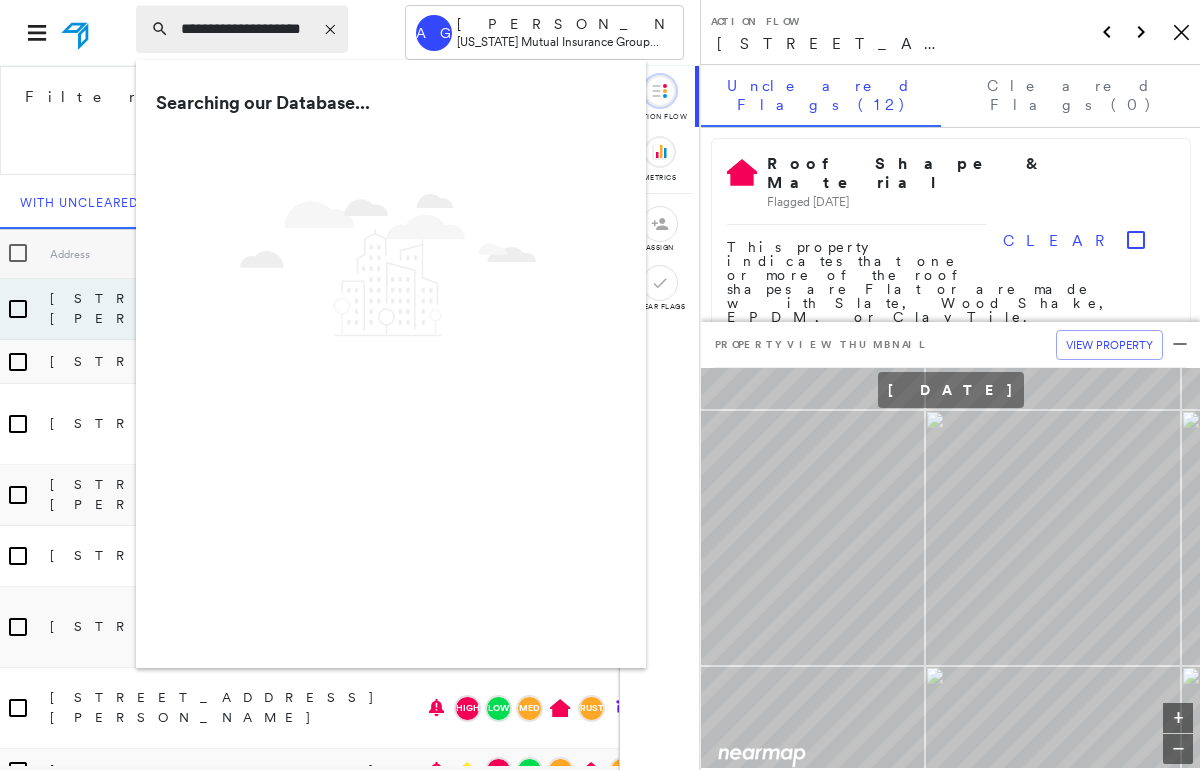 scroll, scrollTop: 0, scrollLeft: 5, axis: horizontal 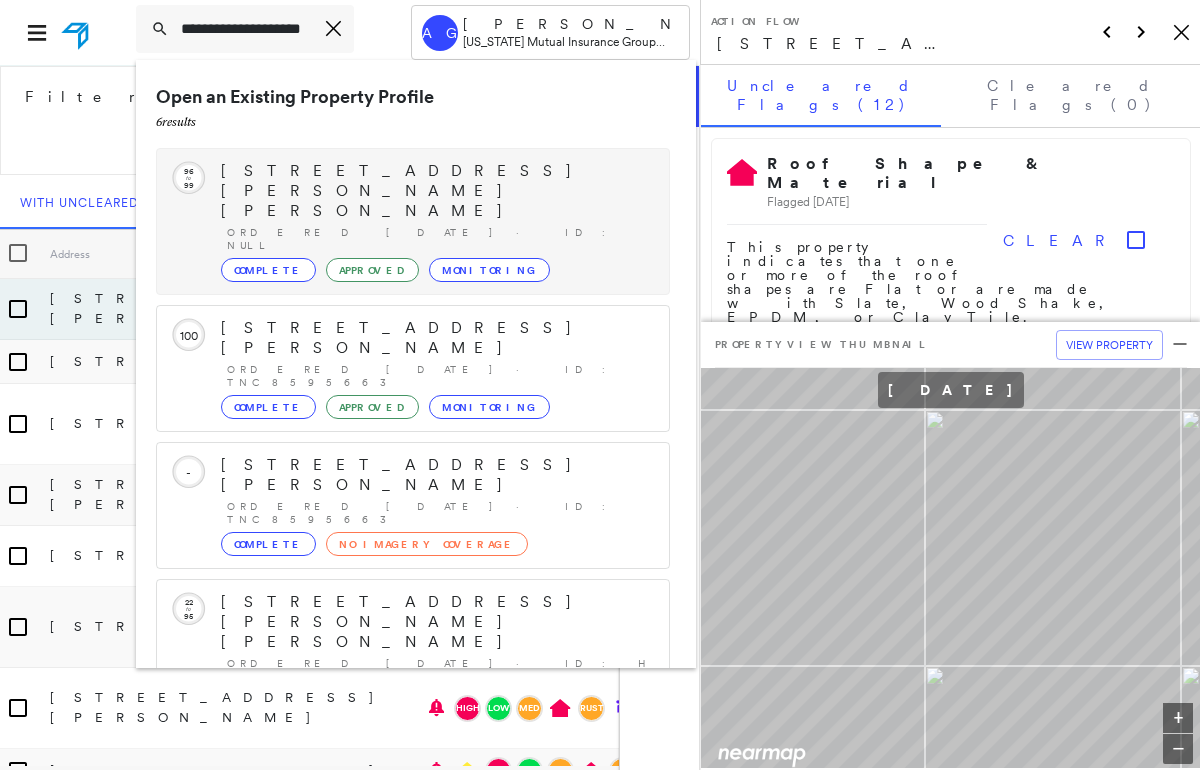 type on "**********" 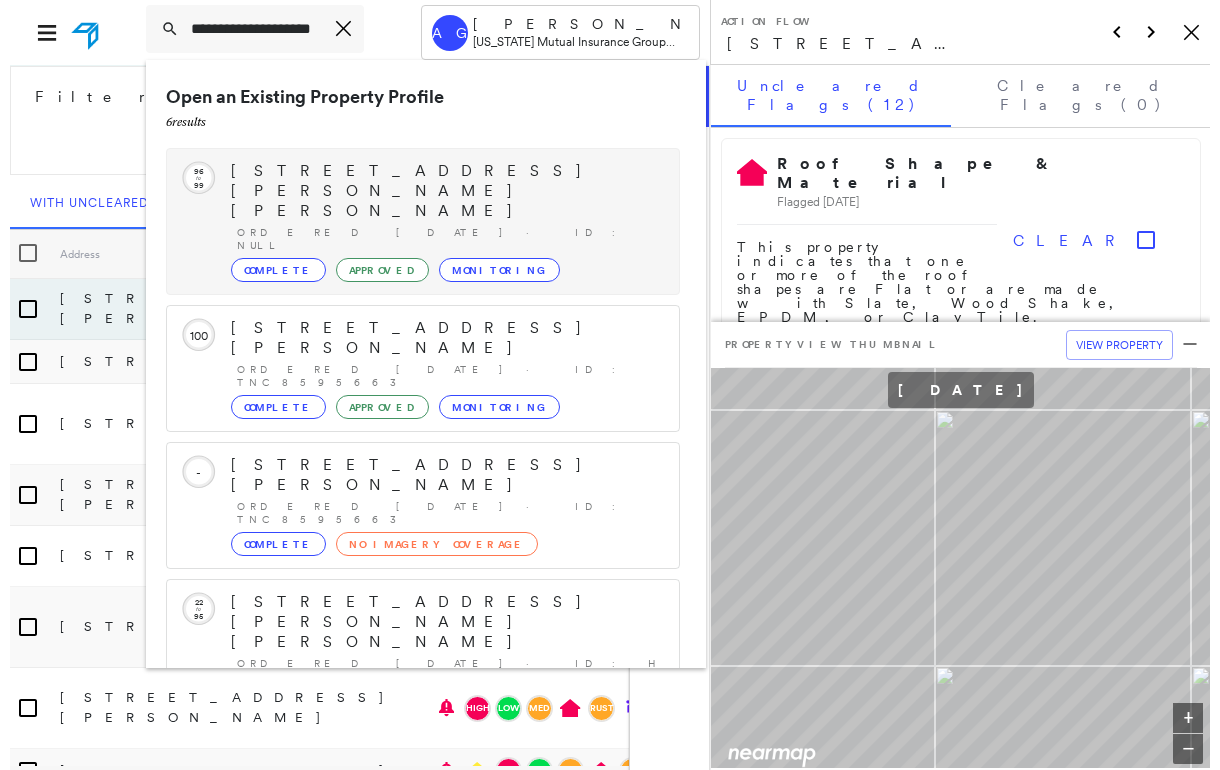 scroll, scrollTop: 0, scrollLeft: 0, axis: both 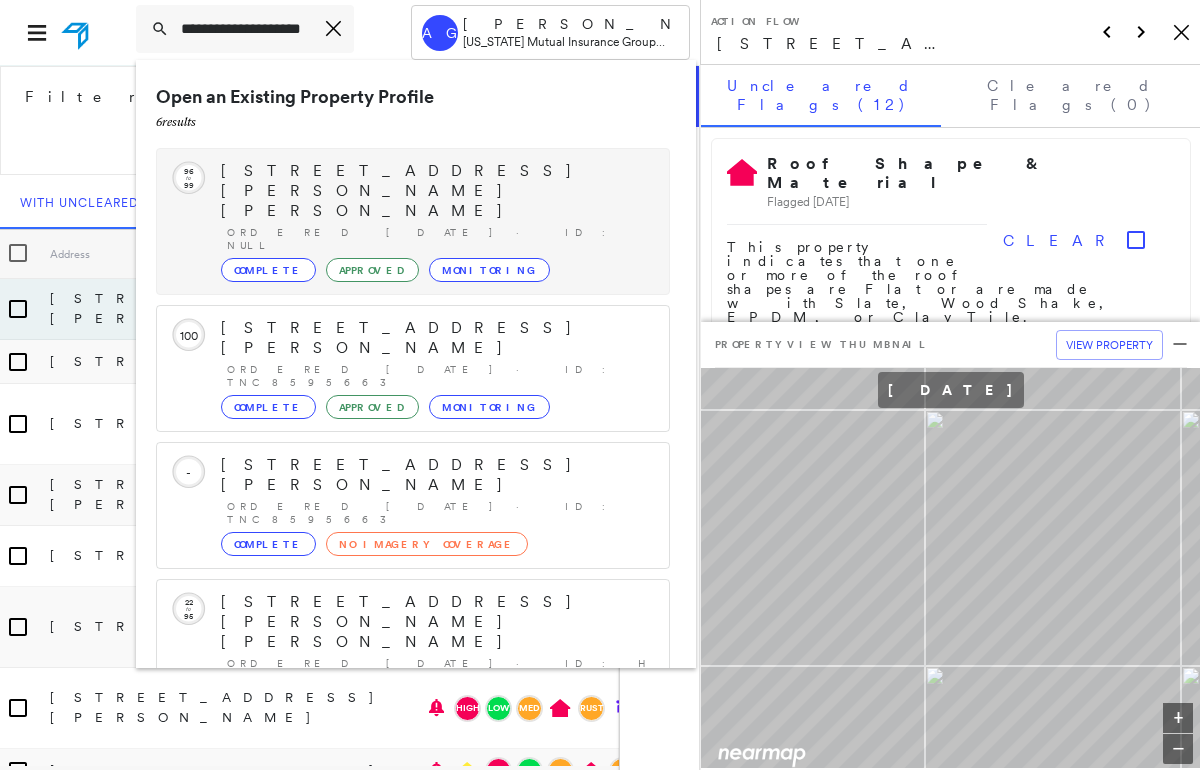 click on "[STREET_ADDRESS][PERSON_NAME][PERSON_NAME]" at bounding box center [435, 191] 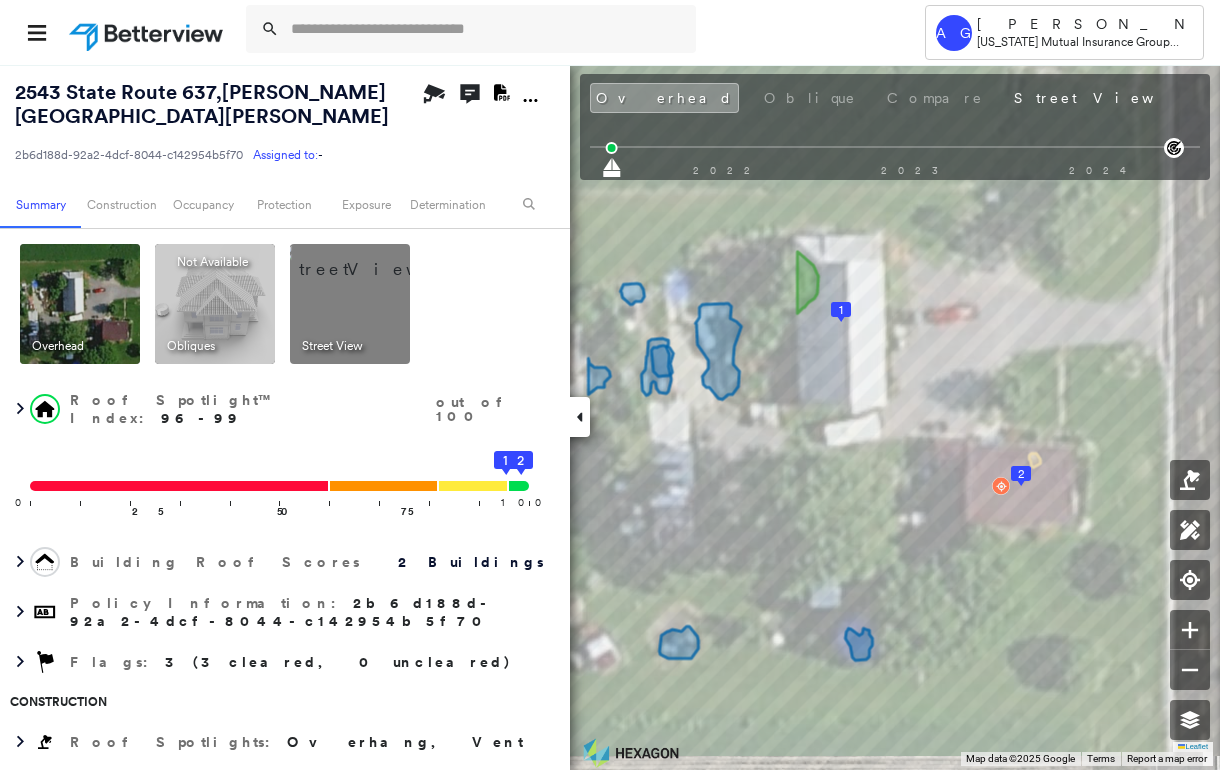 click at bounding box center [374, 259] 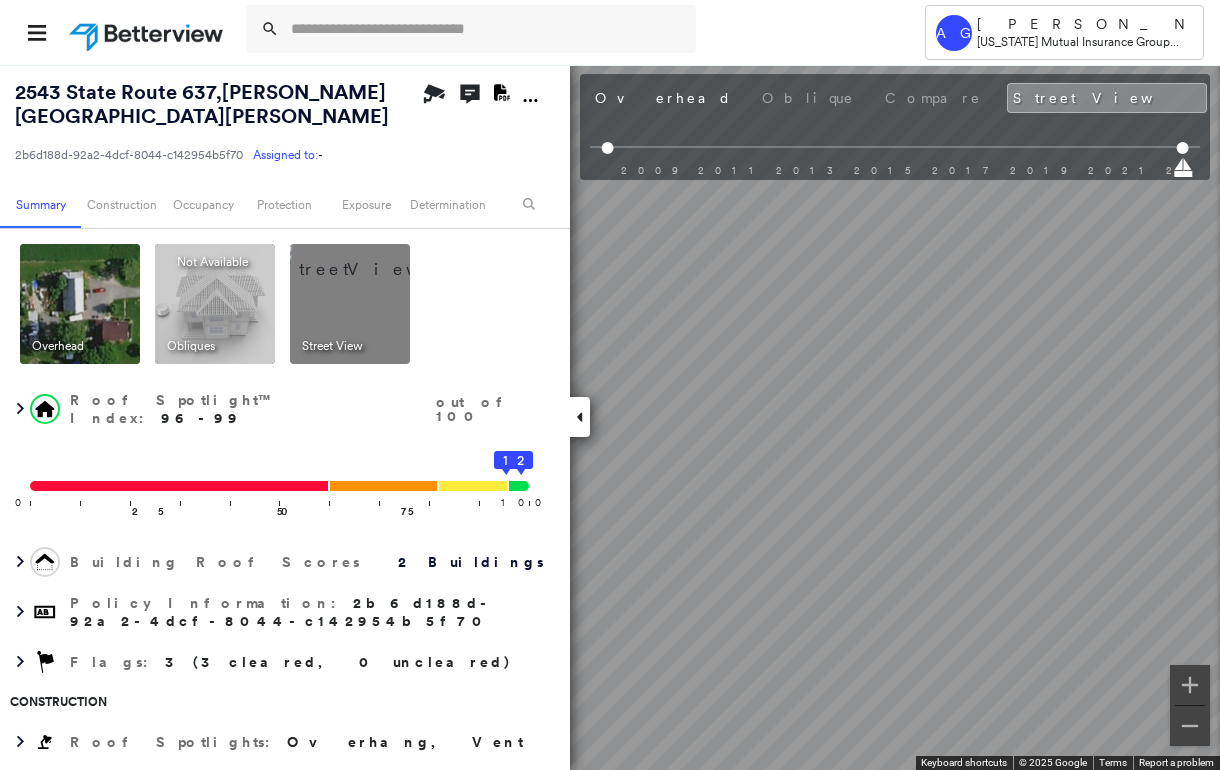click 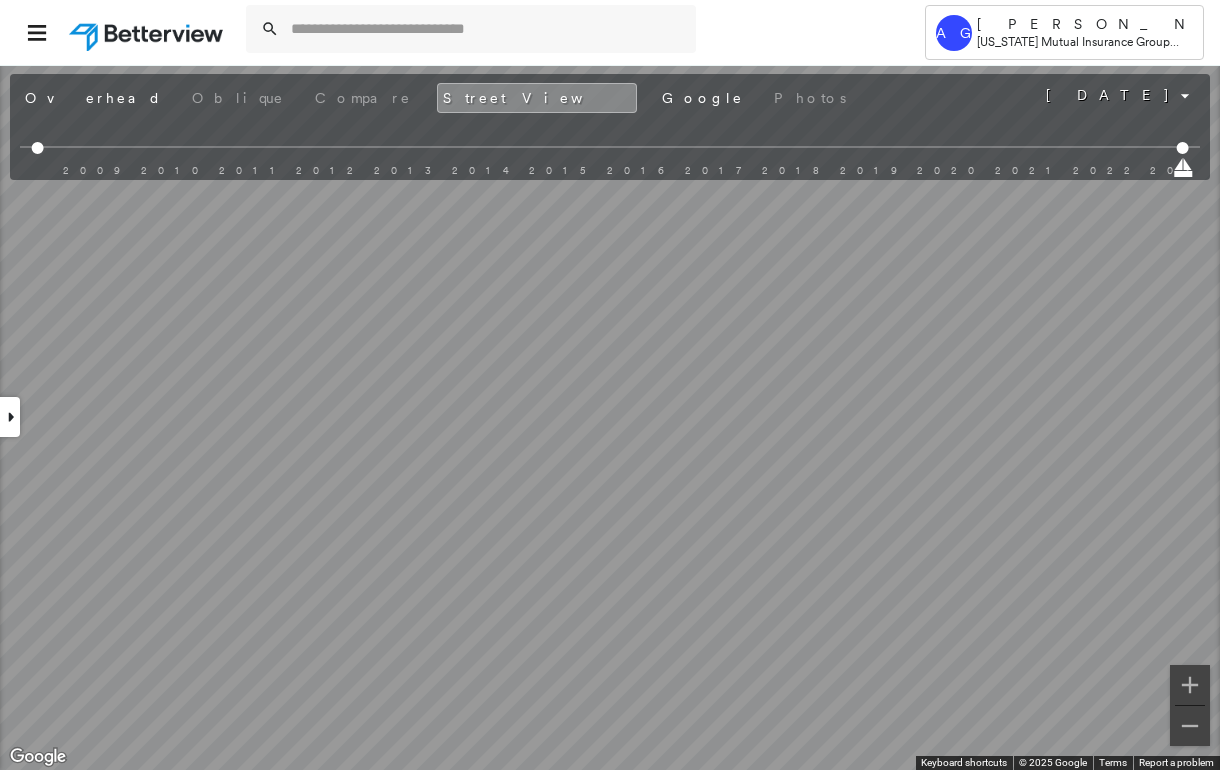 click on "Tower AG [PERSON_NAME] [US_STATE] Mutual Insurance Group (OMIG)  -   PL [STREET_ADDRESS][PERSON_NAME][PERSON_NAME] 2b6d188d-92a2-4dcf-8044-c142954b5f70 Assigned to:  - Assigned to:  - 2b6d188d-92a2-4dcf-8044-c142954b5f70 Assigned to:  - Open Comments Download PDF Report Summary Construction Occupancy Protection Exposure Determination Overhead Obliques Not Available ; Street View Roof Spotlight™ Index :  96-99 out of 100 0 100 25 50 75 1 2 Building Roof Scores 2 Buildings Policy Information :  2b6d188d-92a2-4dcf-8044-c142954b5f70 Flags :  3 (3 cleared, 0 uncleared) Construction Roof Spotlights :  Overhang, Vent Property Features :  Patio Furniture, Yard Debris Roof Size & Shape :  2 buildings  Occupancy Place Detail Protection Exposure FEMA Risk Index Additional Perils Determination Flags :  3 (3 cleared, 0 uncleared) Uncleared Flags (0) Cleared Flags  (3) There are no  uncleared  flags. Action Taken New Entry History Quote/New Business Terms & Conditions Added ACV Endorsement Added Cosmetic Endorsement General" at bounding box center (610, 385) 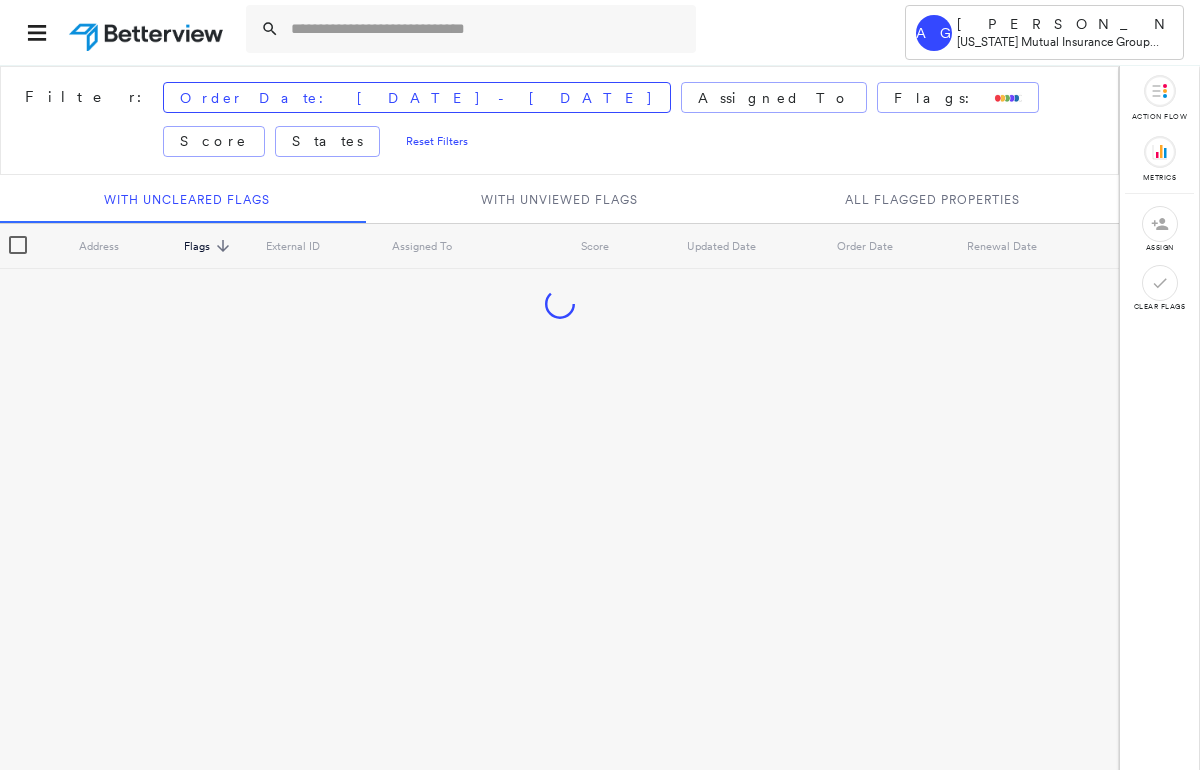 scroll, scrollTop: 0, scrollLeft: 0, axis: both 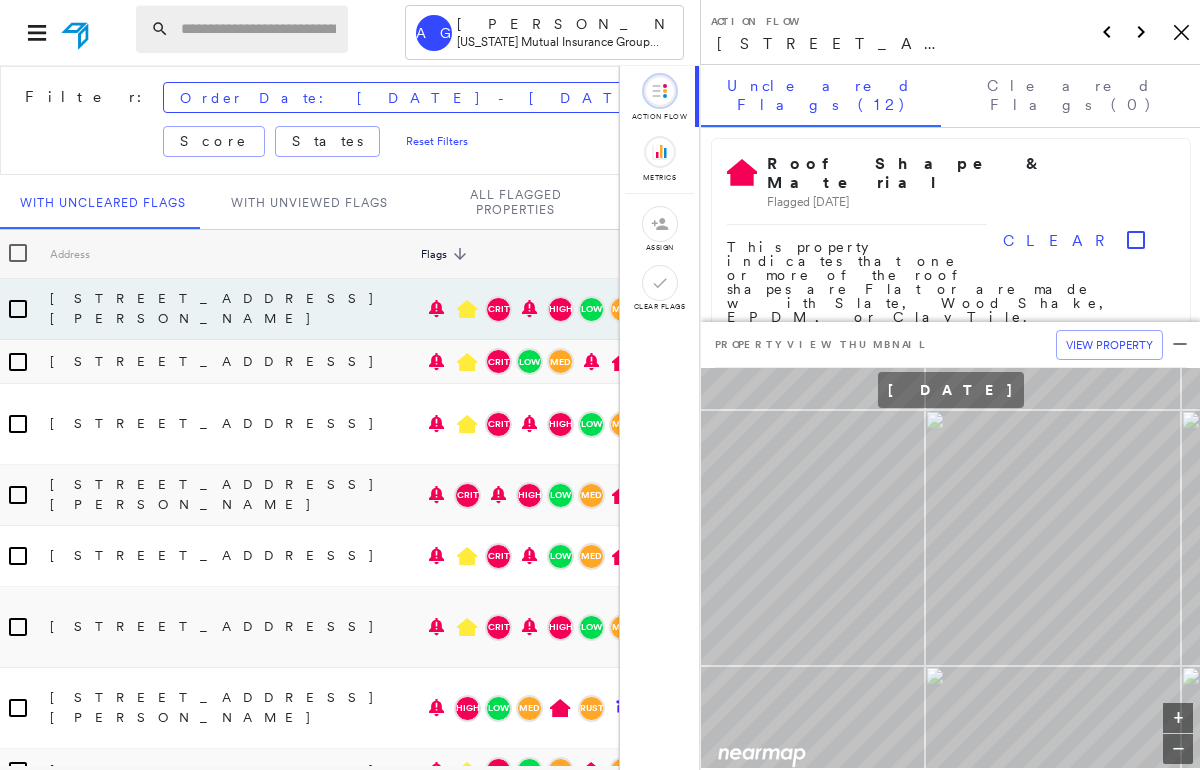 click at bounding box center [258, 29] 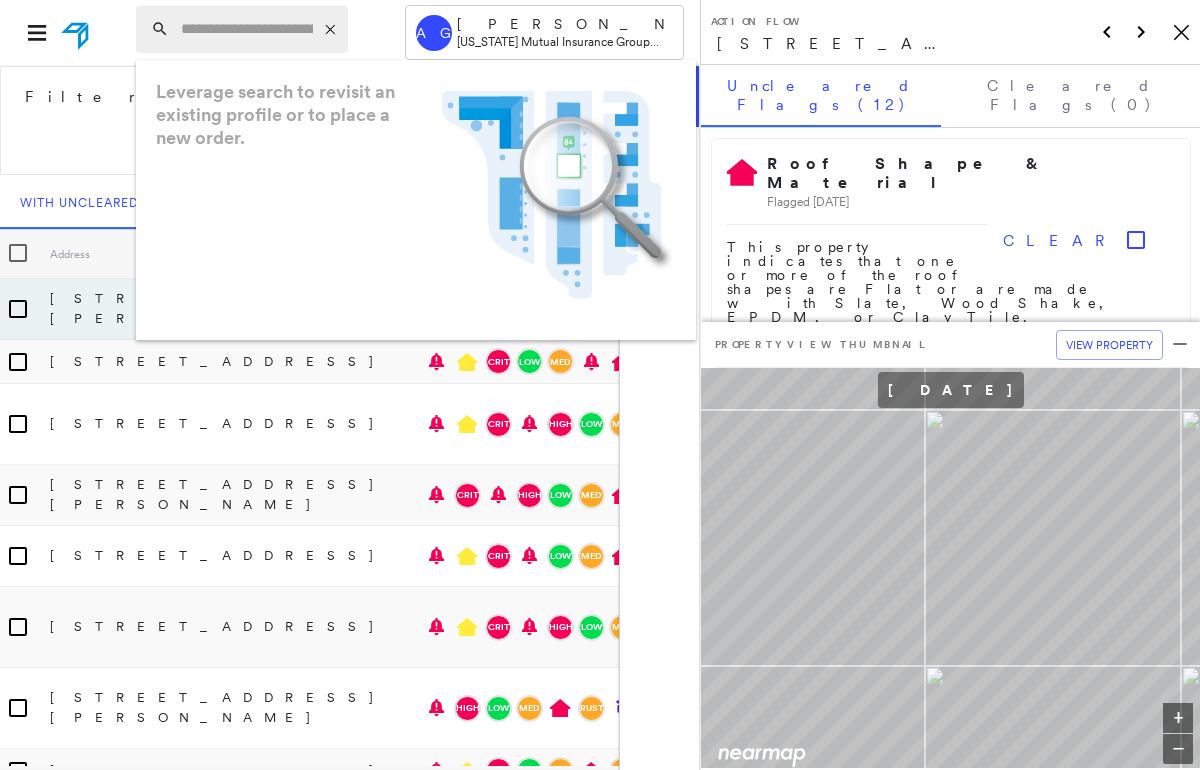 click at bounding box center [247, 29] 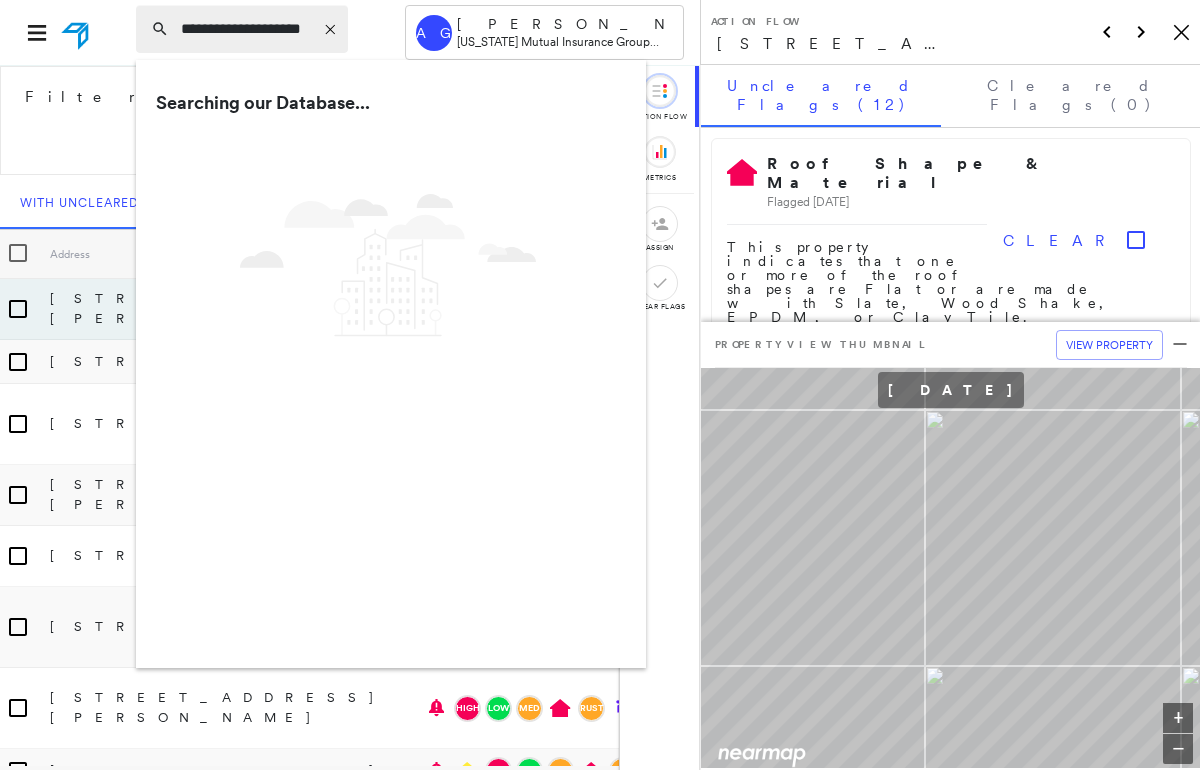 scroll, scrollTop: 0, scrollLeft: 5, axis: horizontal 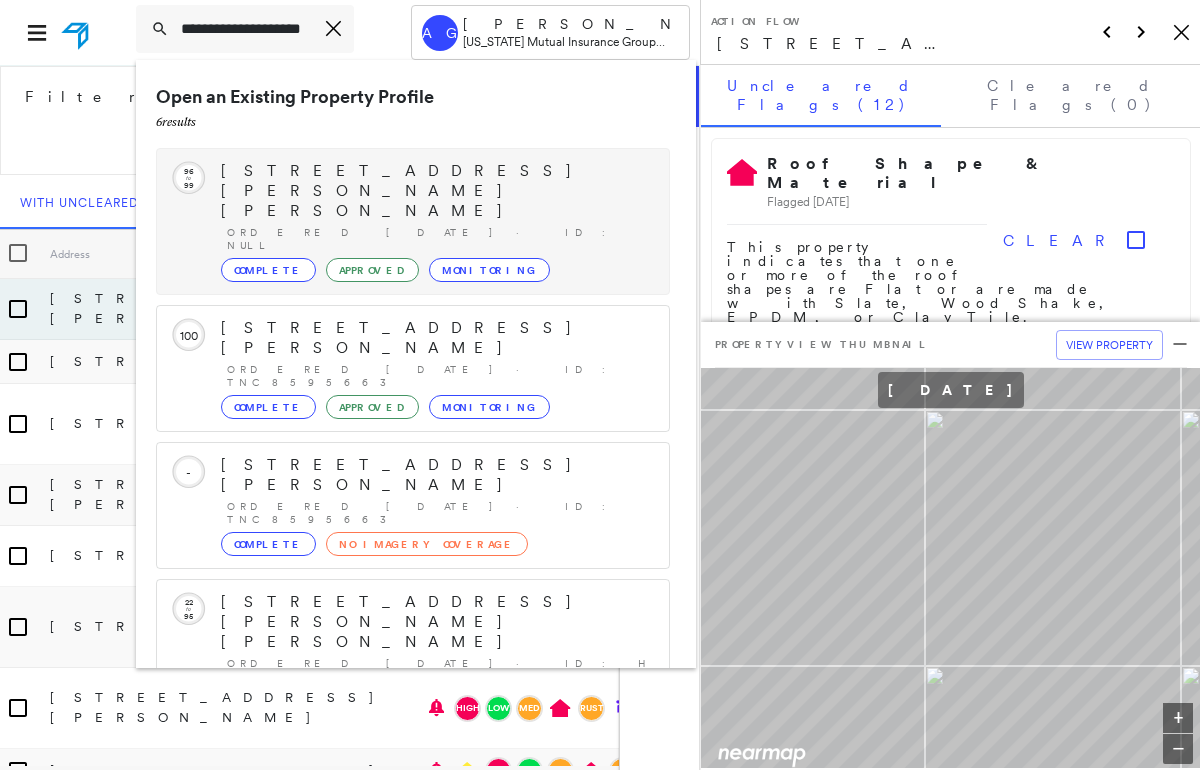 type on "**********" 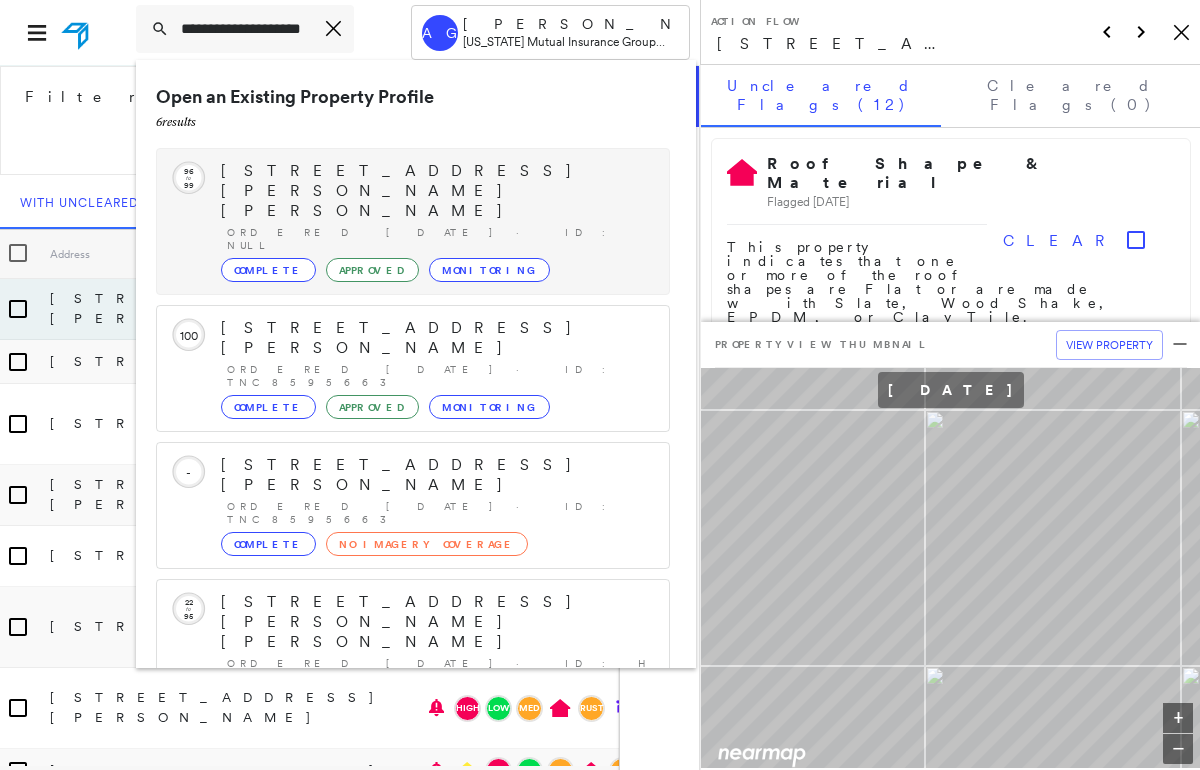 click on "[STREET_ADDRESS][PERSON_NAME][PERSON_NAME]" at bounding box center (435, 191) 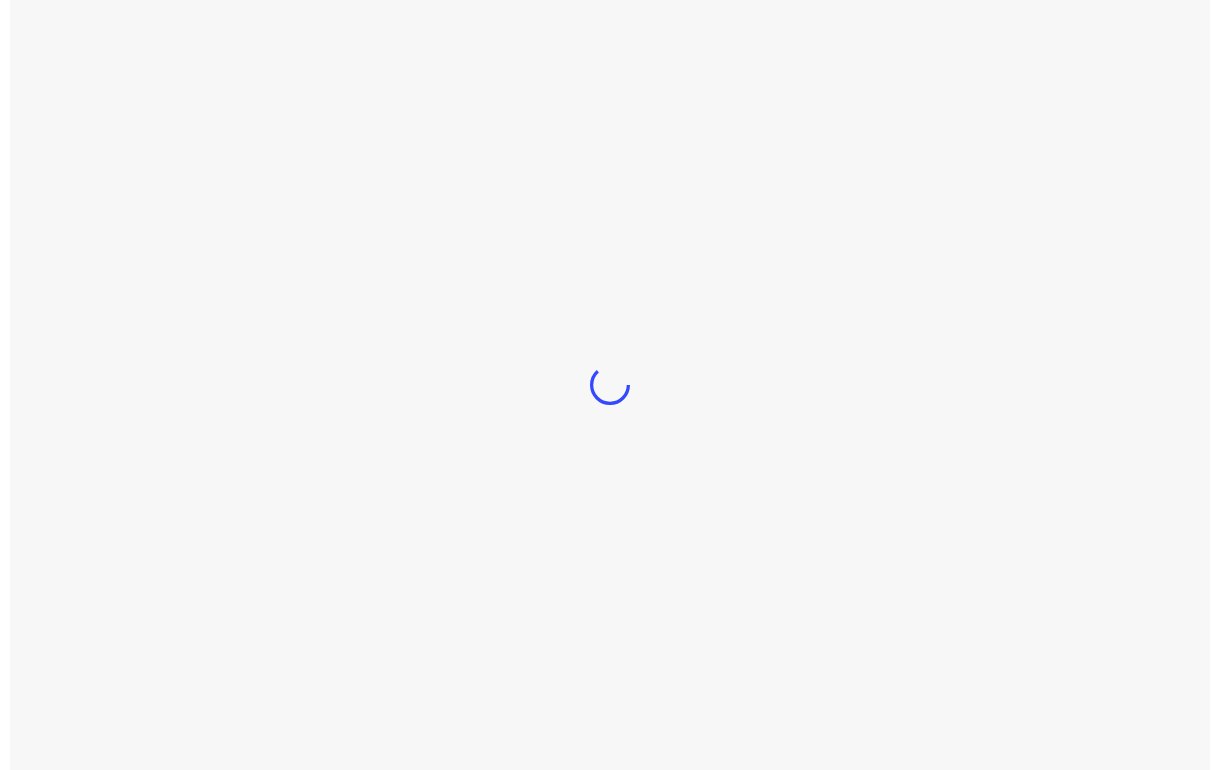 scroll, scrollTop: 0, scrollLeft: 0, axis: both 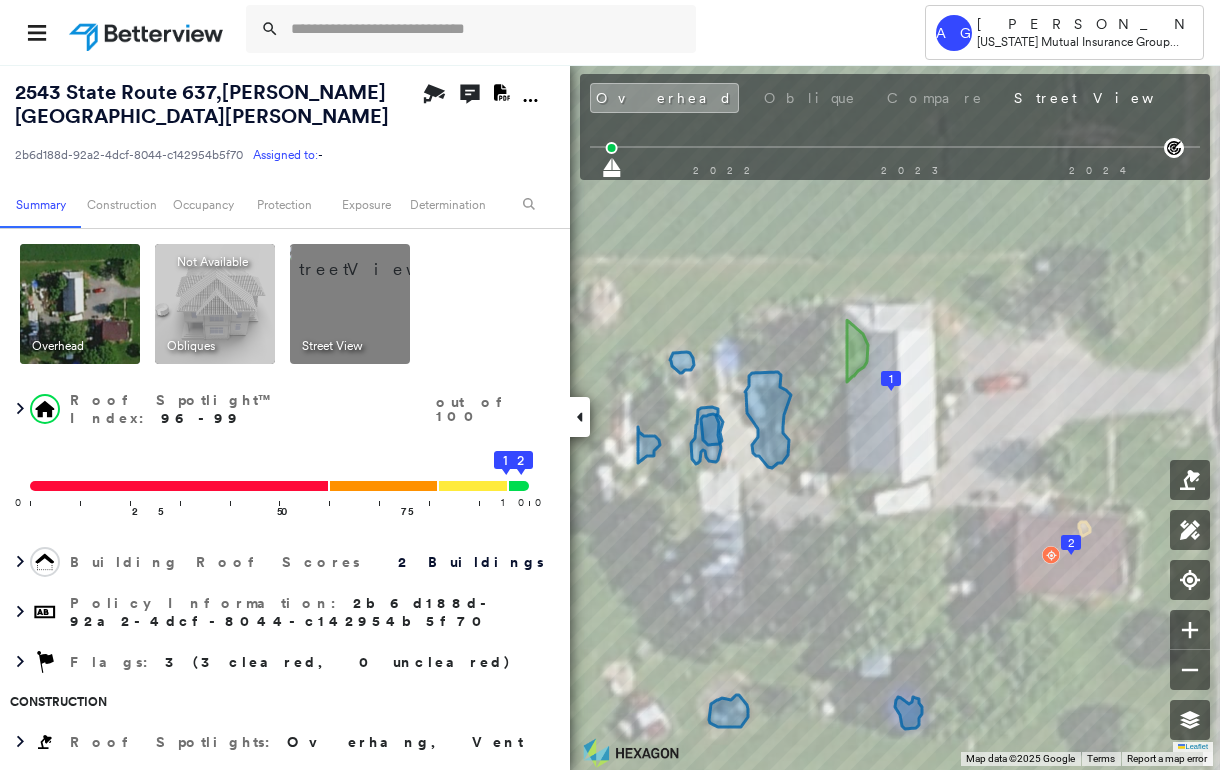 click at bounding box center [374, 259] 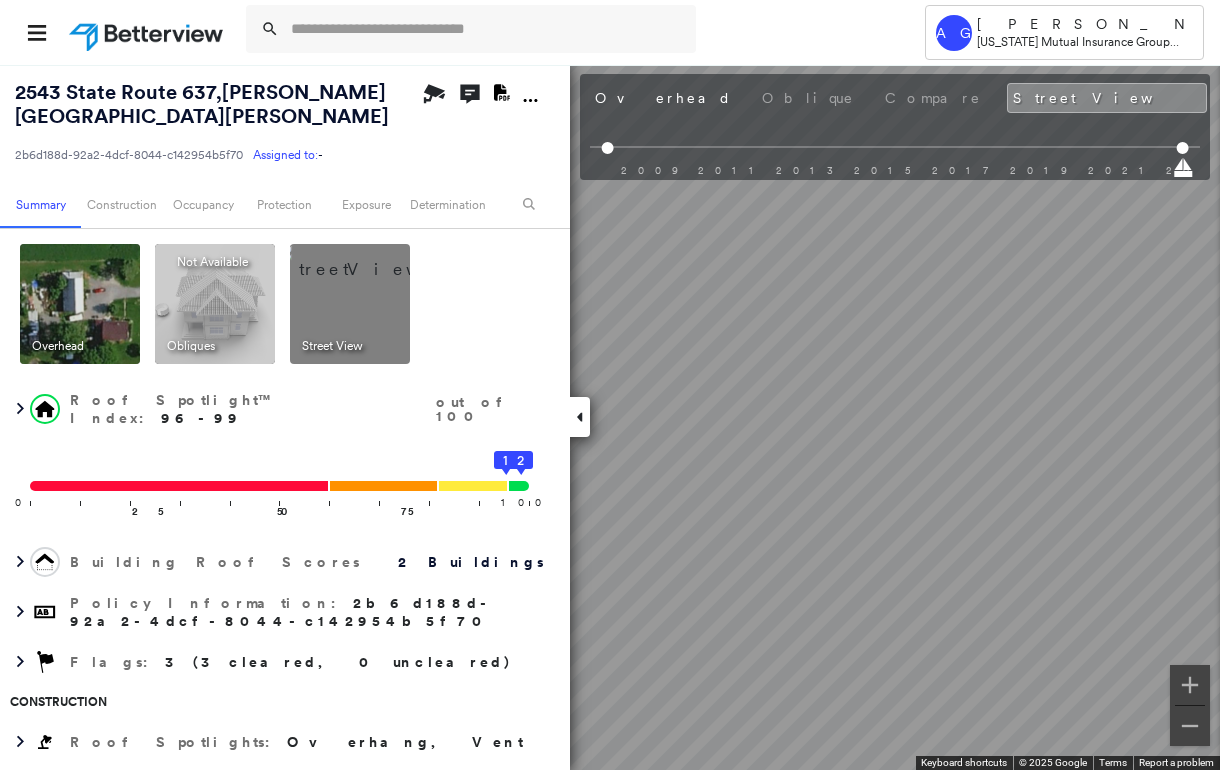 click at bounding box center [580, 417] 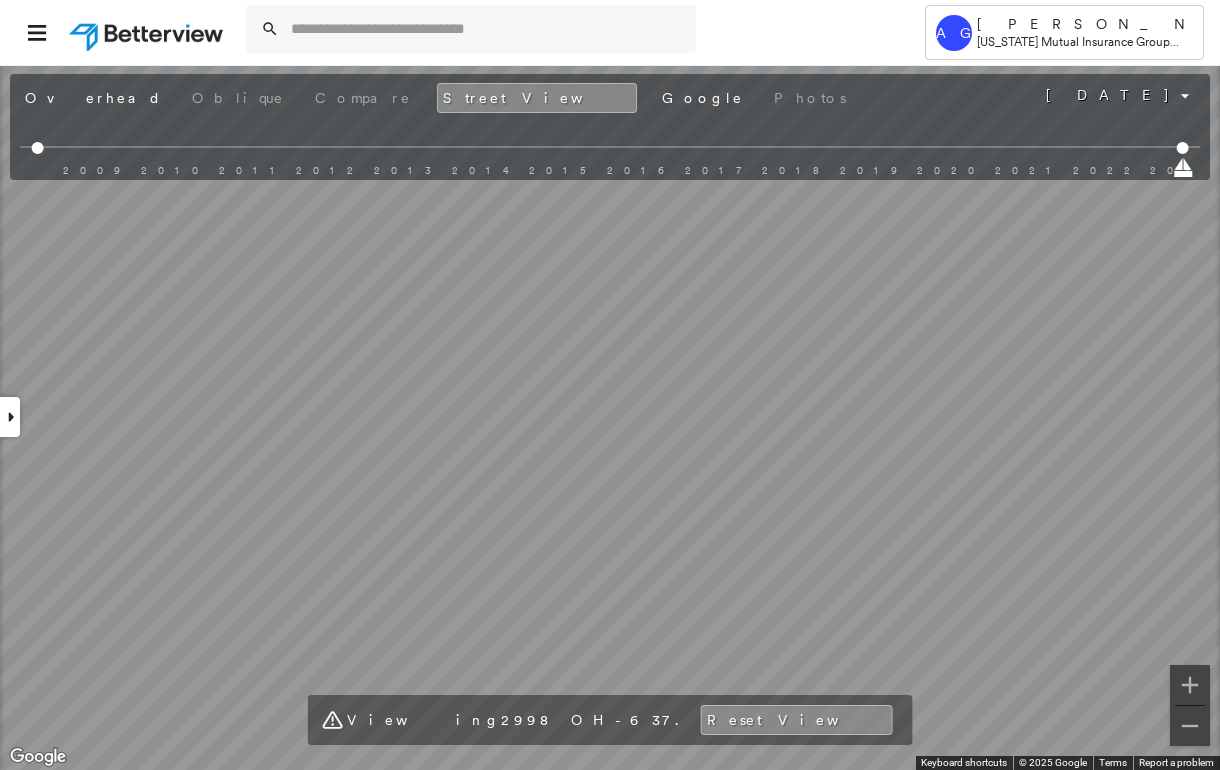 click on "Tower AG [PERSON_NAME] [US_STATE] Mutual Insurance Group (OMIG)  -   PL [STREET_ADDRESS][PERSON_NAME][PERSON_NAME] 2b6d188d-92a2-4dcf-8044-c142954b5f70 Assigned to:  - Assigned to:  - 2b6d188d-92a2-4dcf-8044-c142954b5f70 Assigned to:  - Open Comments Download PDF Report Summary Construction Occupancy Protection Exposure Determination Overhead Obliques Not Available ; Street View Roof Spotlight™ Index :  96-99 out of 100 0 100 25 50 75 1 2 Building Roof Scores 2 Buildings Policy Information :  2b6d188d-92a2-4dcf-8044-c142954b5f70 Flags :  3 (3 cleared, 0 uncleared) Construction Roof Spotlights :  Overhang, Vent Property Features :  Patio Furniture, Yard Debris Roof Size & Shape :  2 buildings  Occupancy Place Detail Protection Exposure FEMA Risk Index Additional Perils Determination Flags :  3 (3 cleared, 0 uncleared) Uncleared Flags (0) Cleared Flags  (3) There are no  uncleared  flags. Action Taken New Entry History Quote/New Business Terms & Conditions Added ACV Endorsement Added Cosmetic Endorsement General" at bounding box center [610, 385] 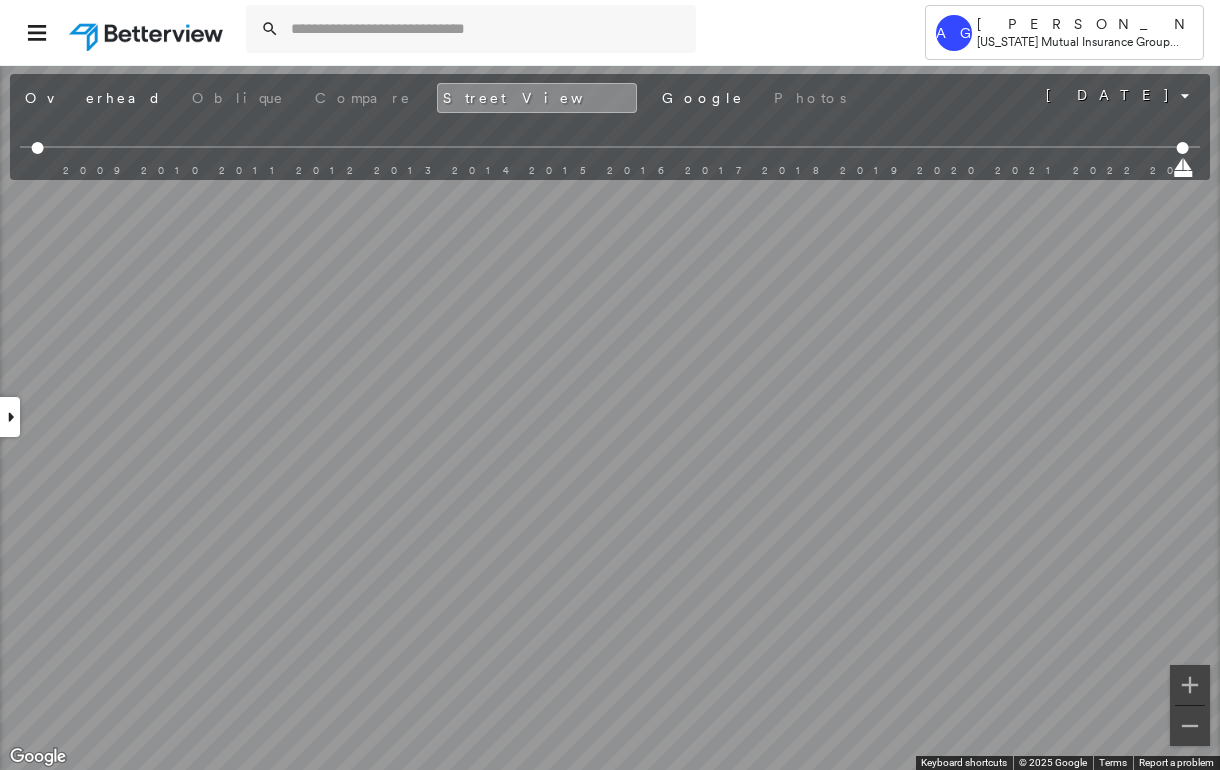 click at bounding box center [10, 417] 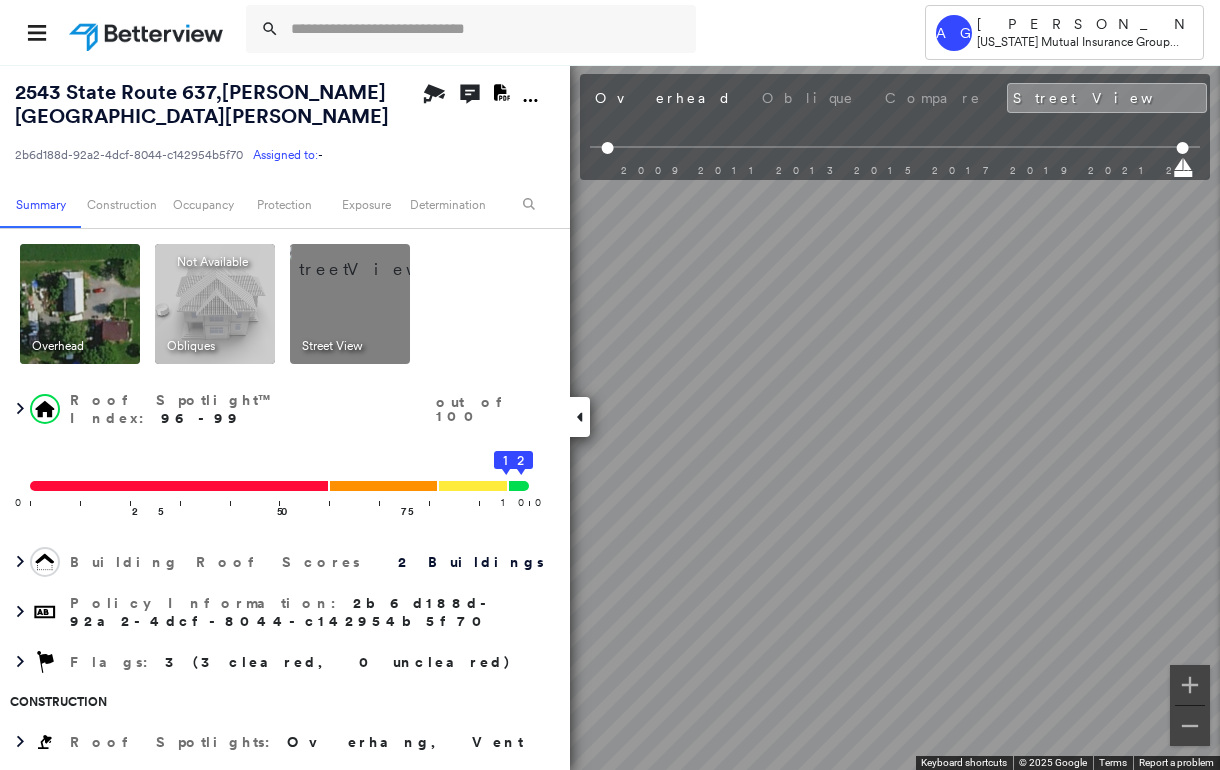 click at bounding box center (80, 304) 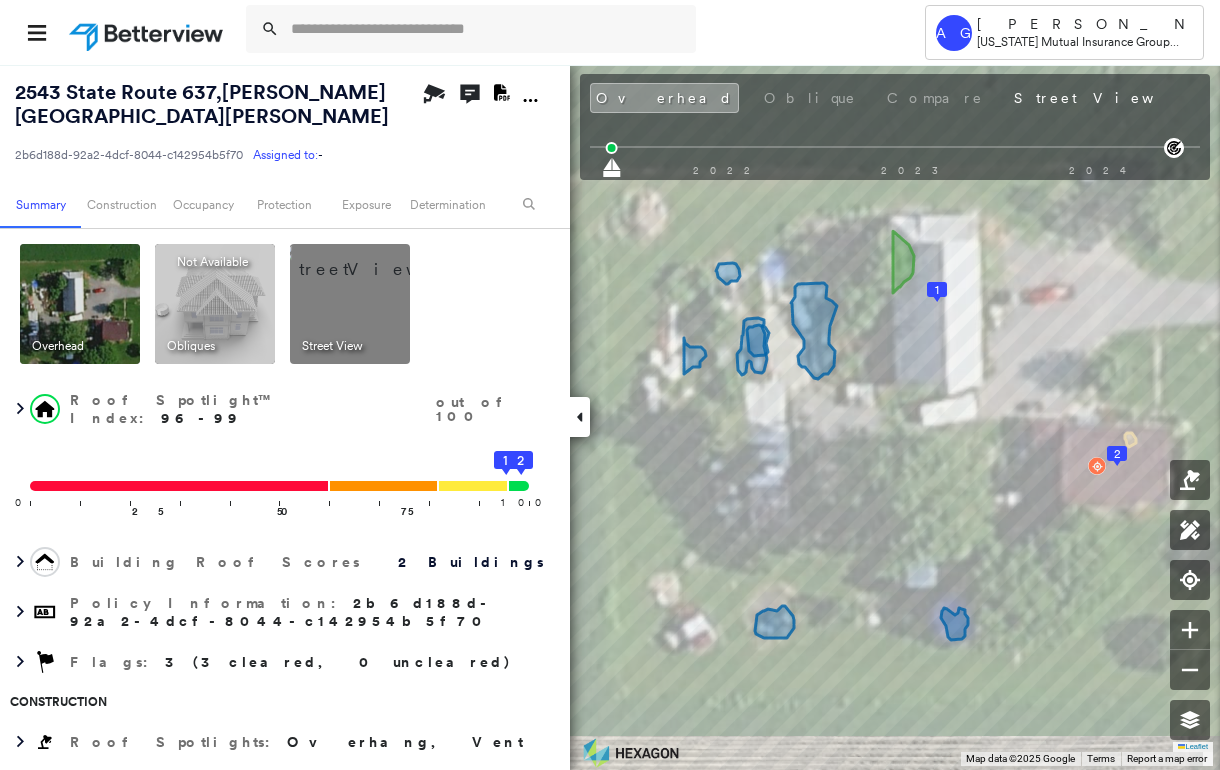 click at bounding box center [374, 259] 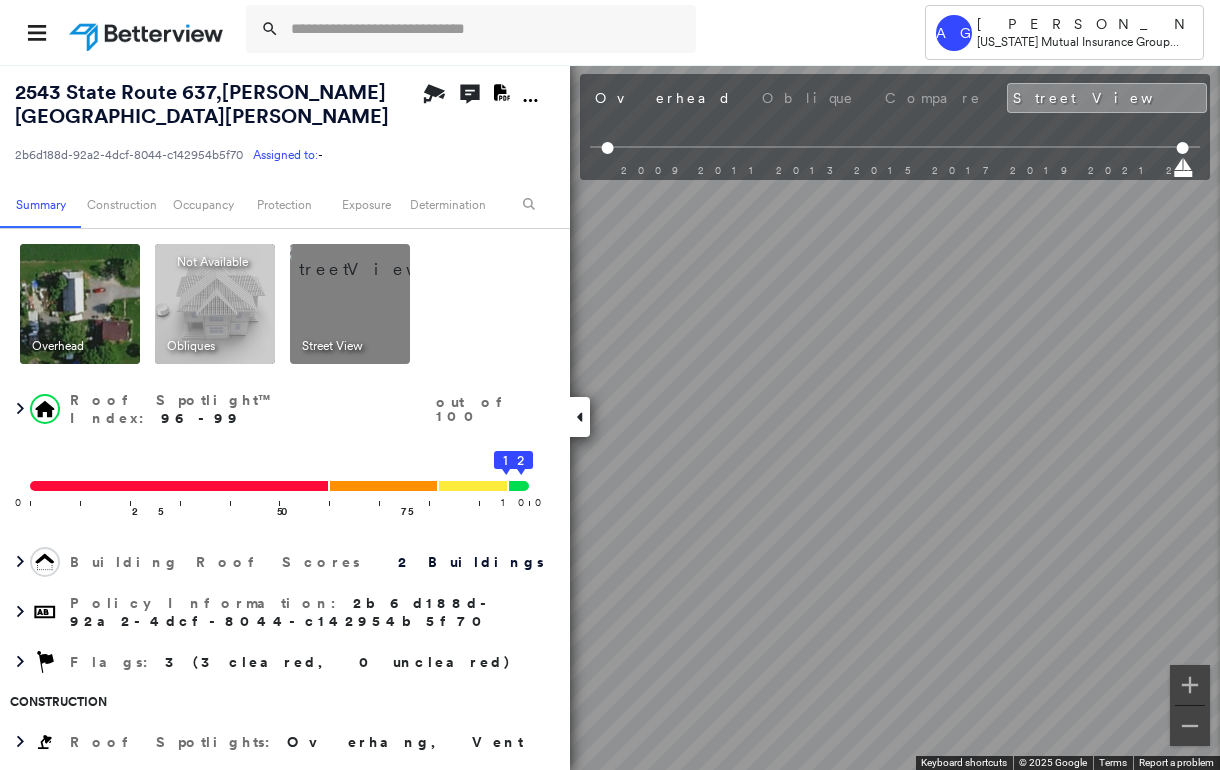 click at bounding box center [580, 417] 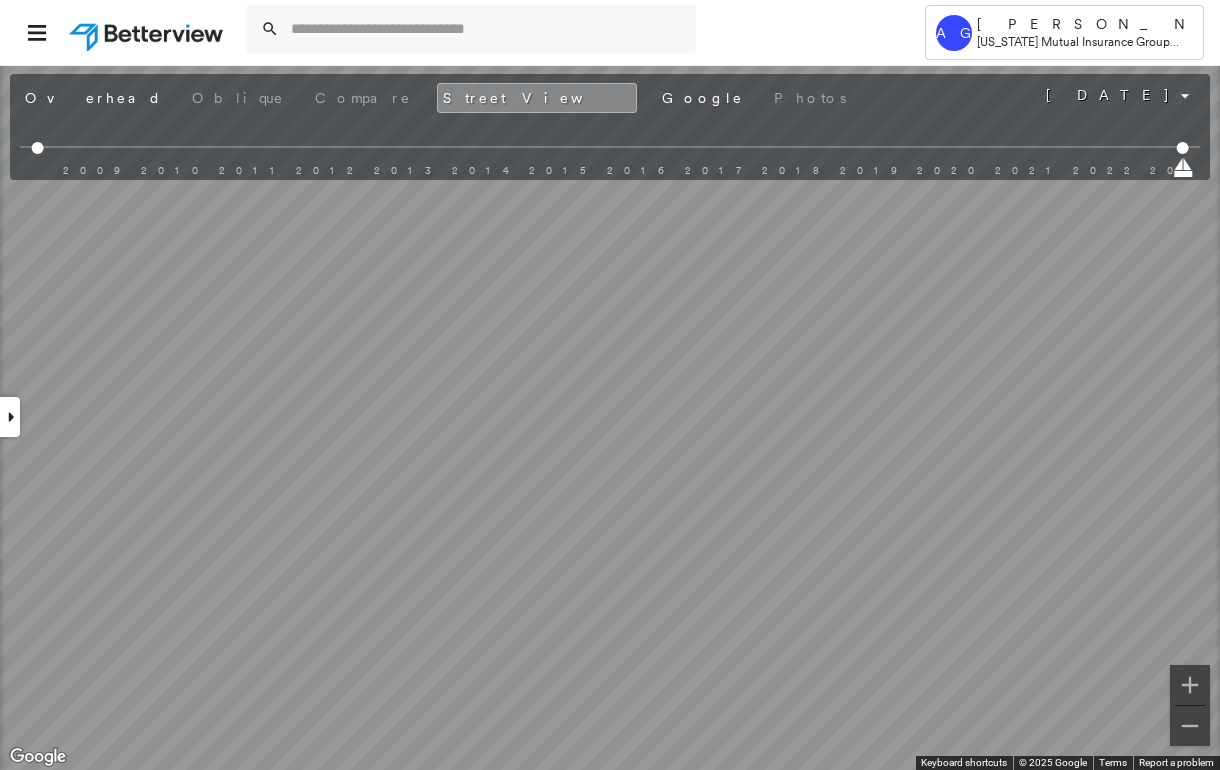 click at bounding box center (10, 417) 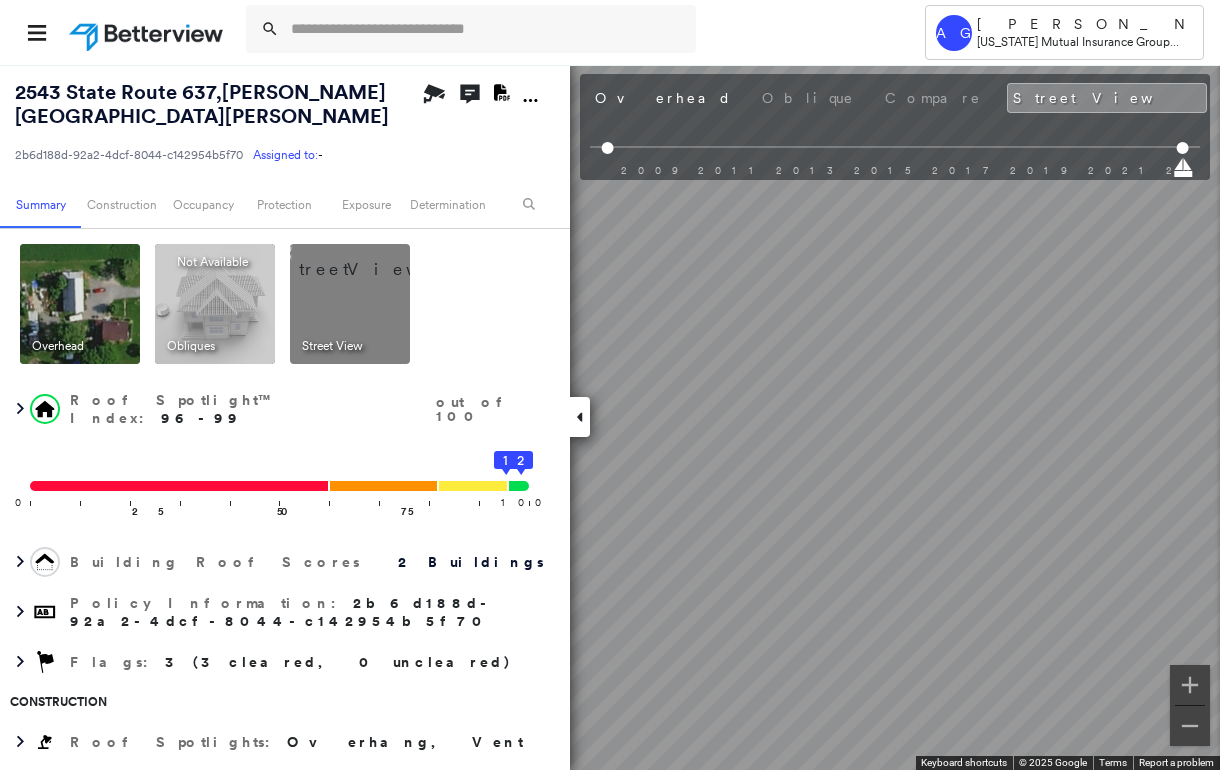 click at bounding box center (80, 304) 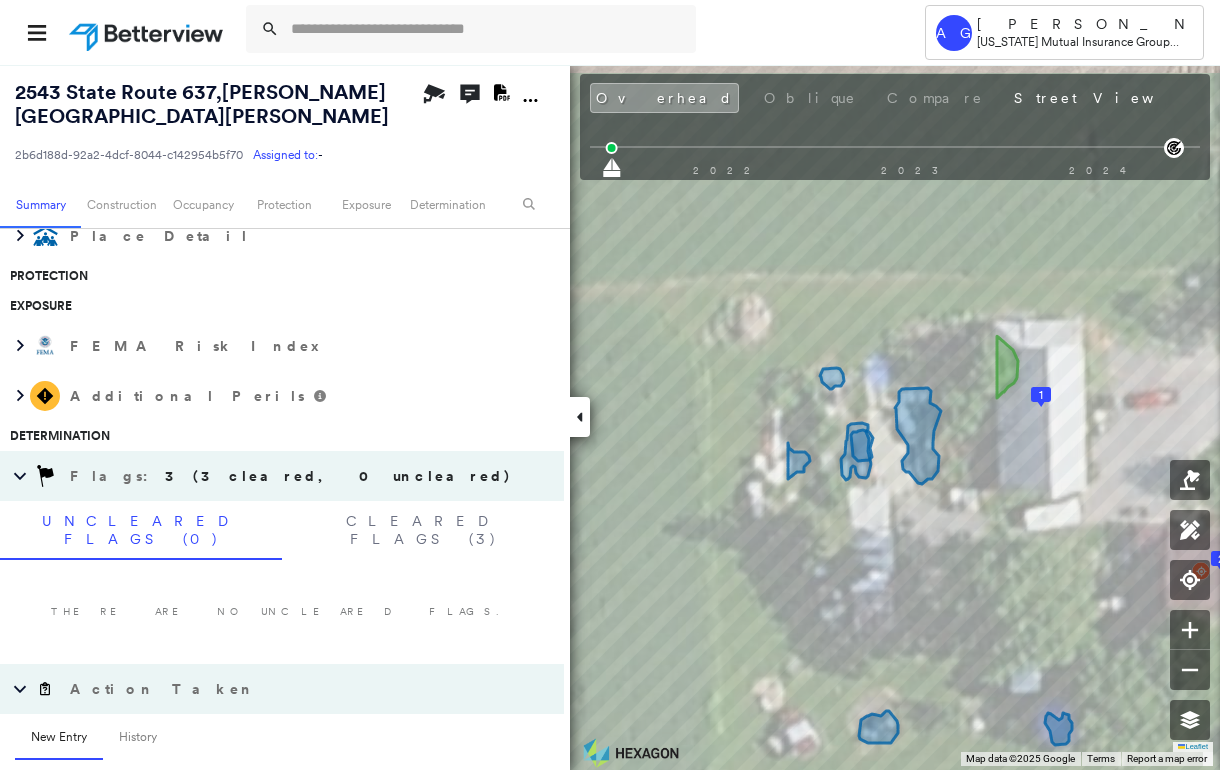 scroll, scrollTop: 0, scrollLeft: 0, axis: both 